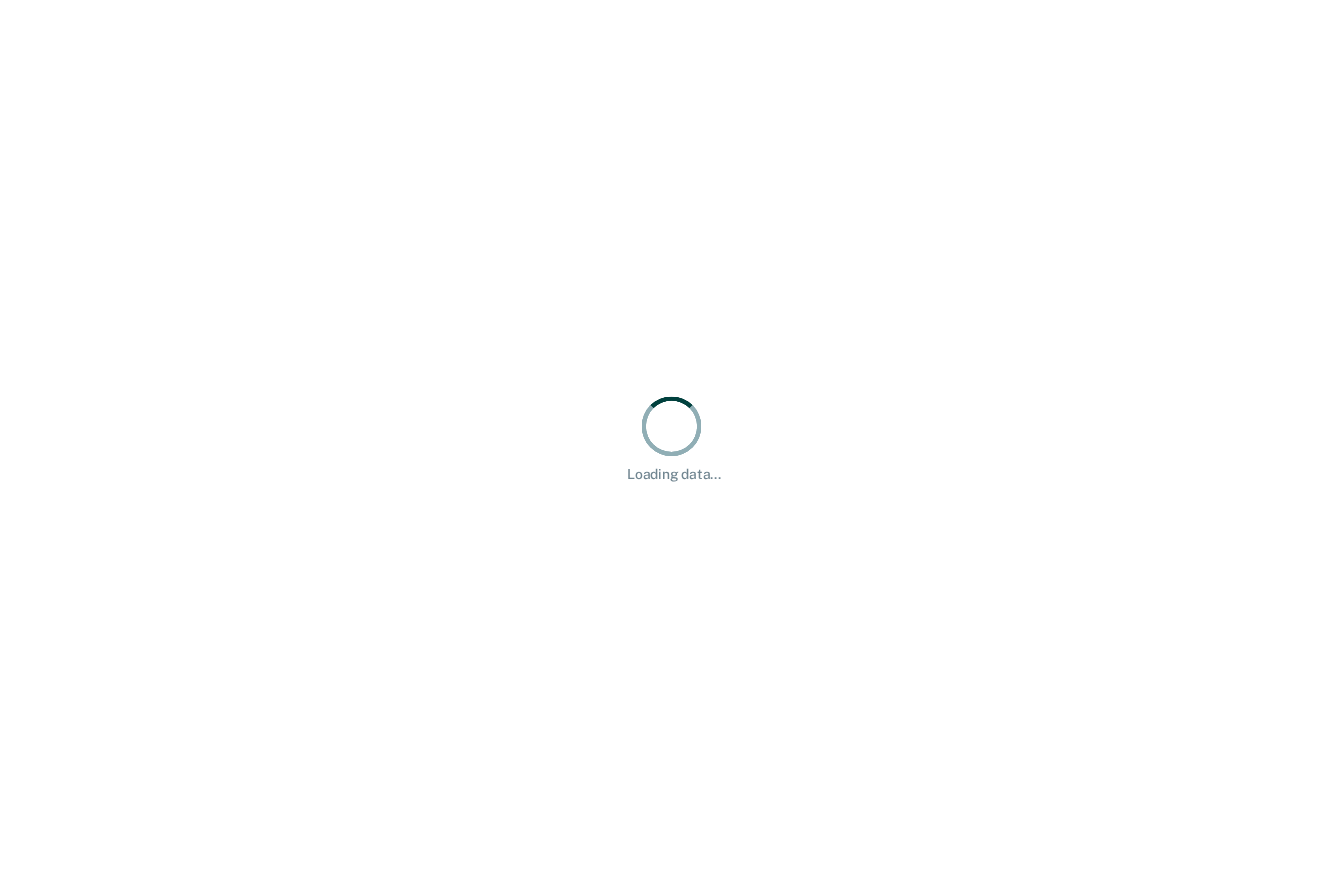 scroll, scrollTop: 0, scrollLeft: 0, axis: both 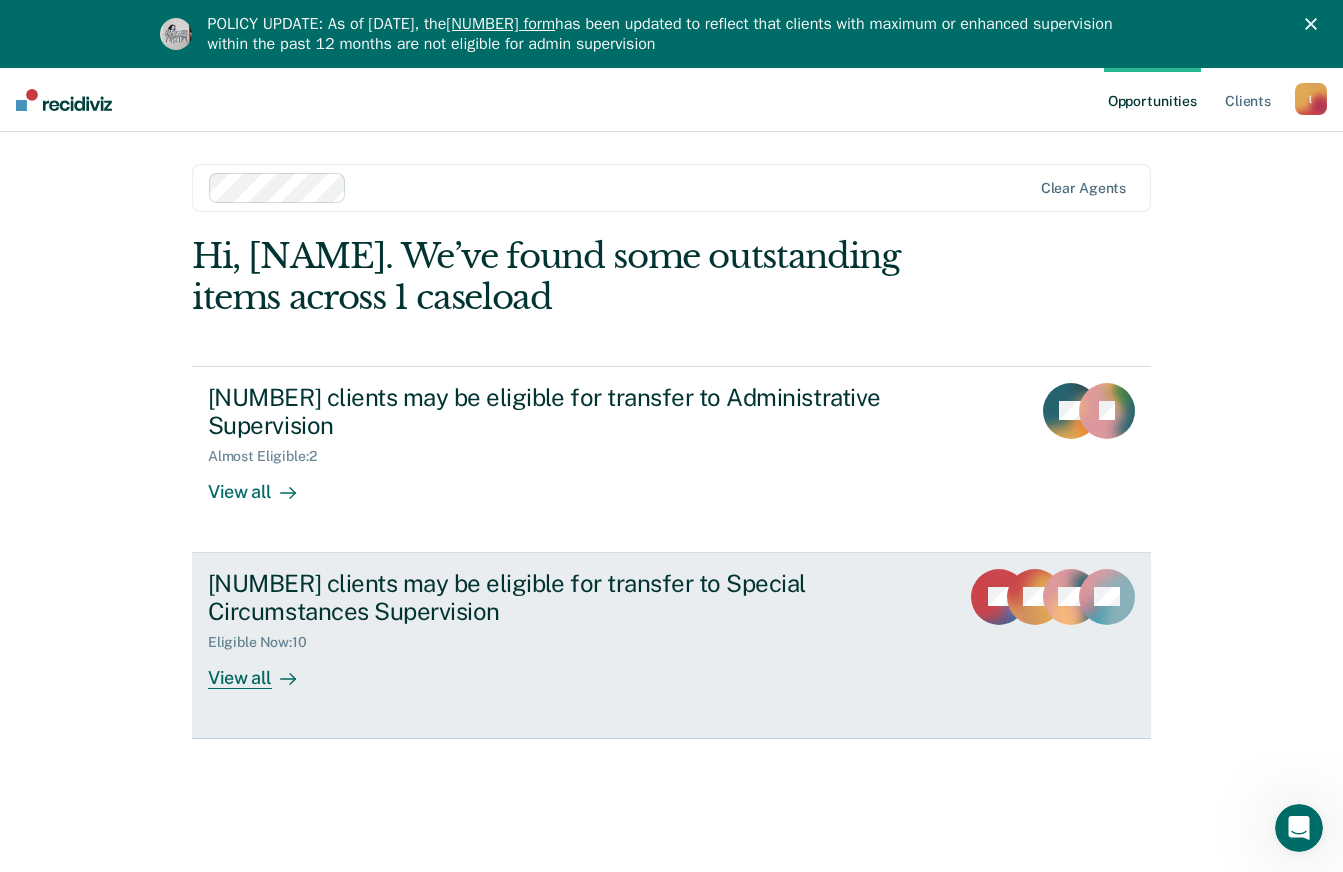 click on "[NUMBER] clients may be eligible for transfer to Special Circumstances Supervision Eligible Now : [NUMBER] View all   [INITIALS] [INITIALS] [INITIALS] + [NUMBER]" at bounding box center (671, 646) 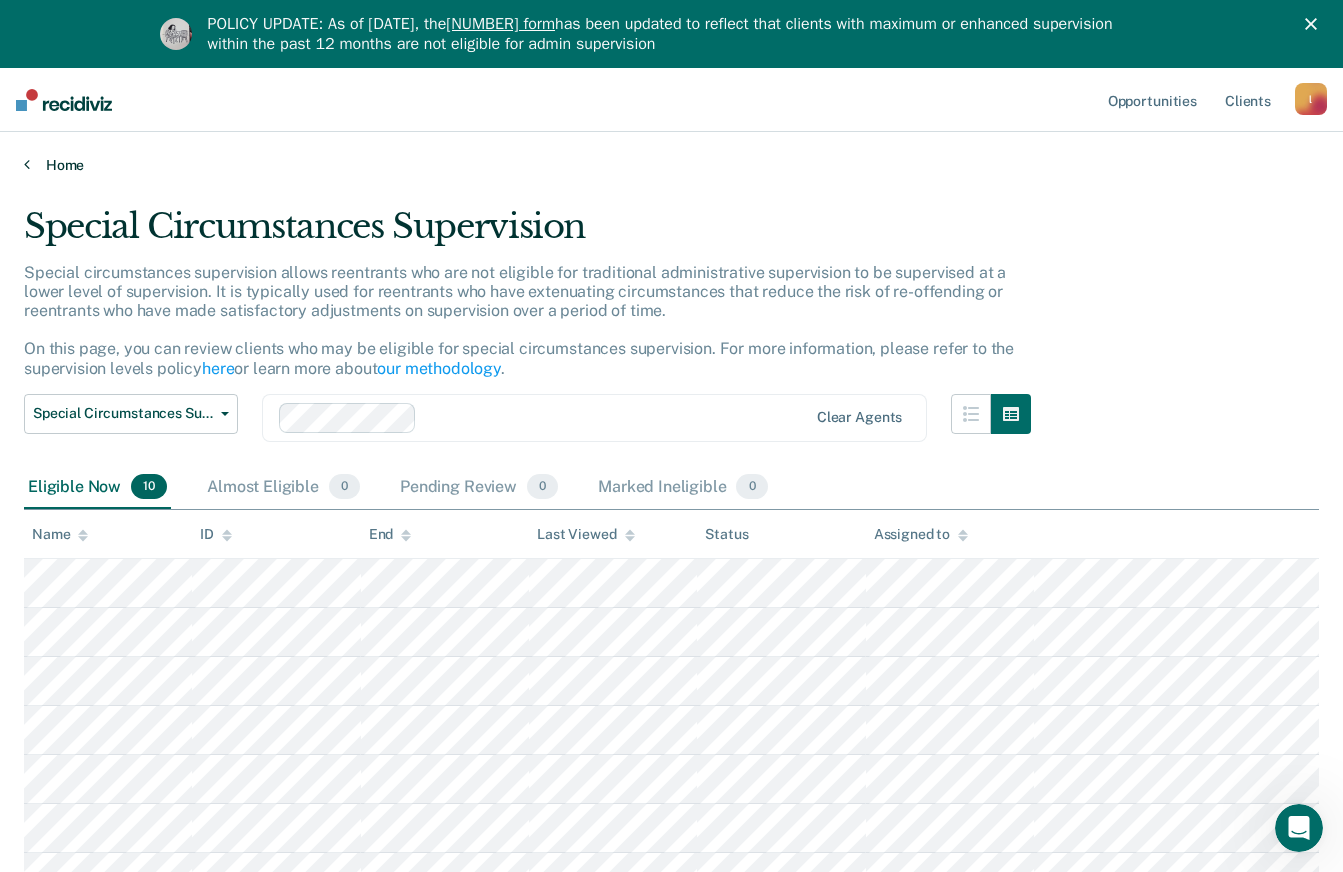 click on "Home" at bounding box center (671, 165) 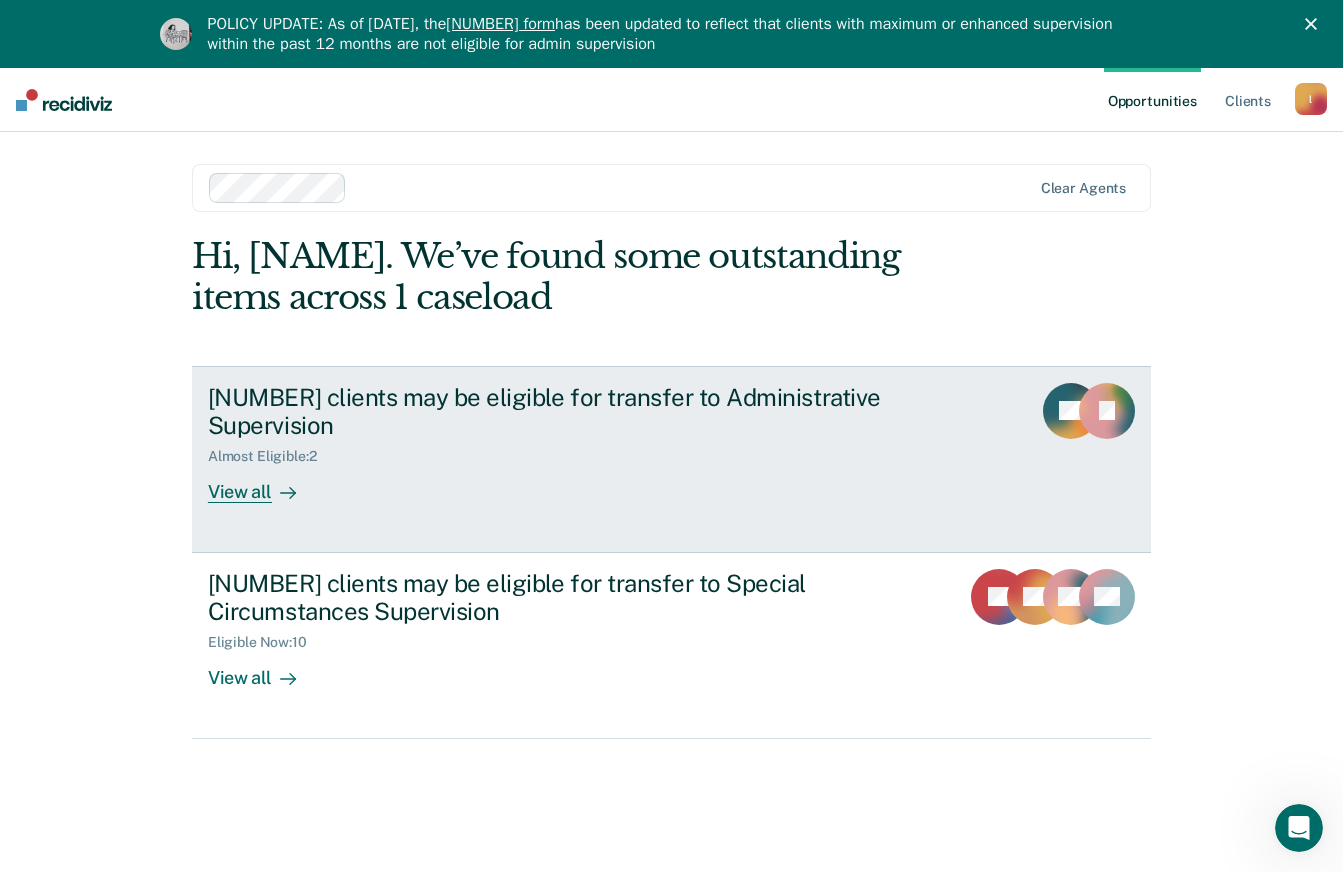 click at bounding box center [284, 492] 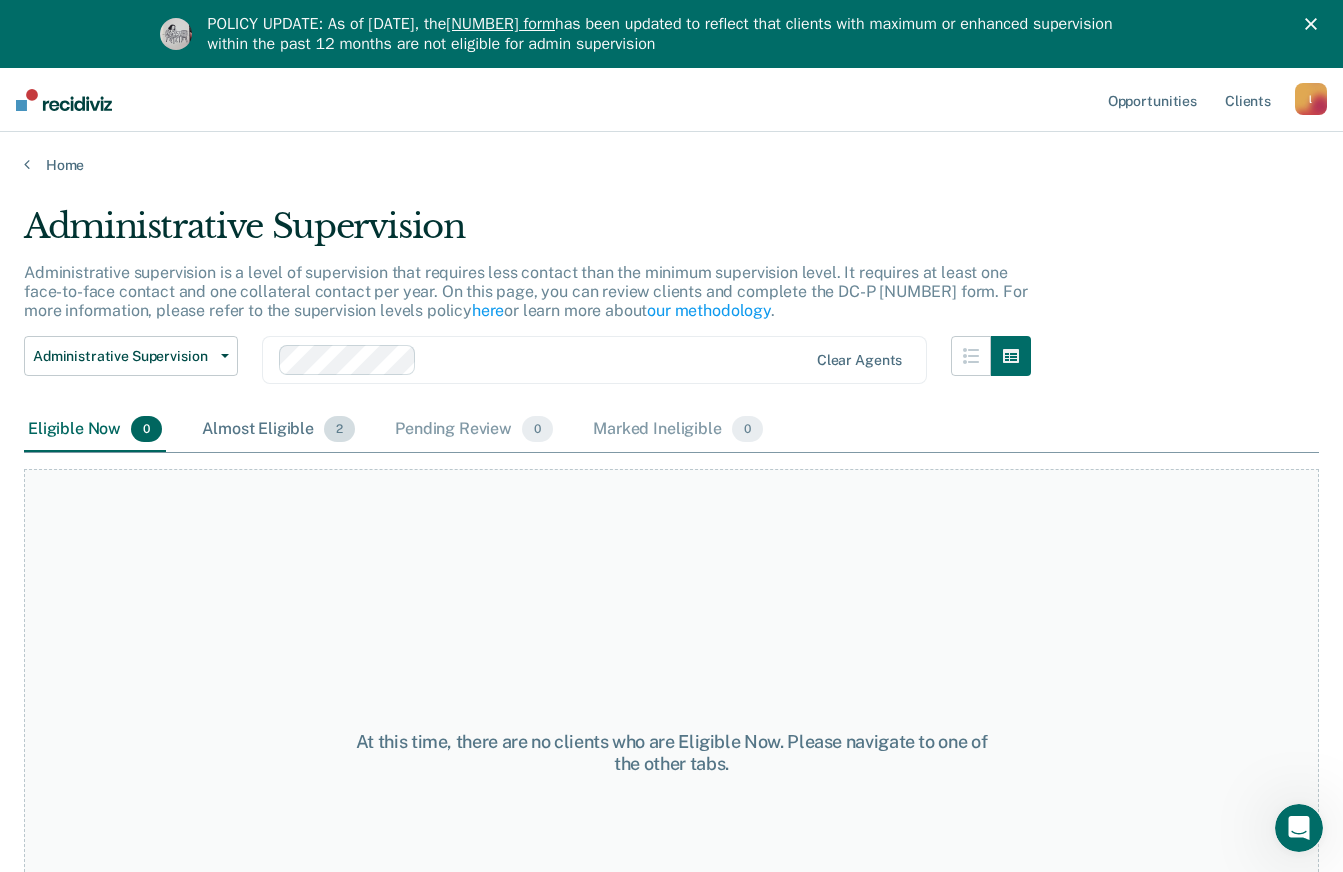 click on "Almost Eligible 2" at bounding box center [278, 430] 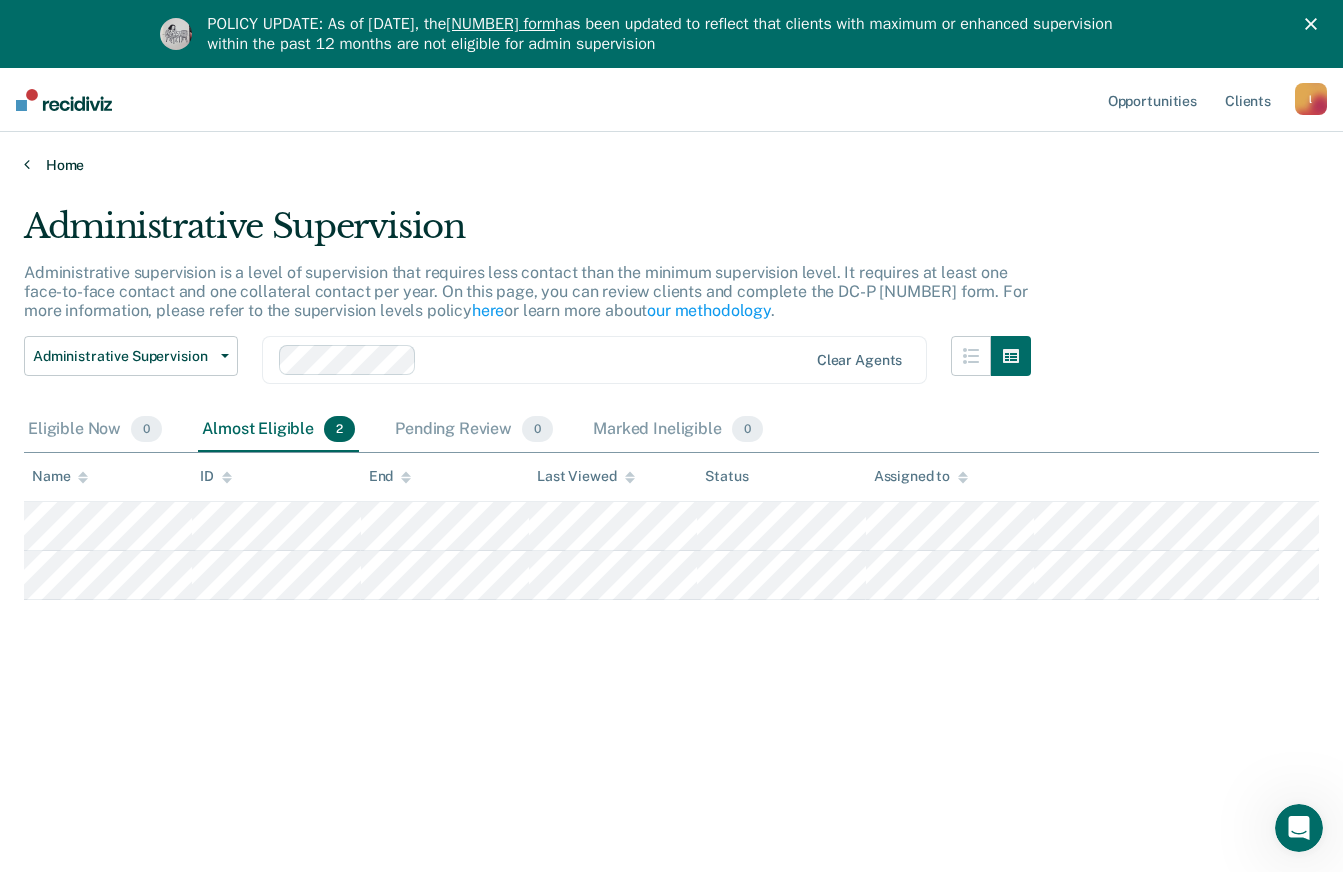 click on "Home" at bounding box center [671, 165] 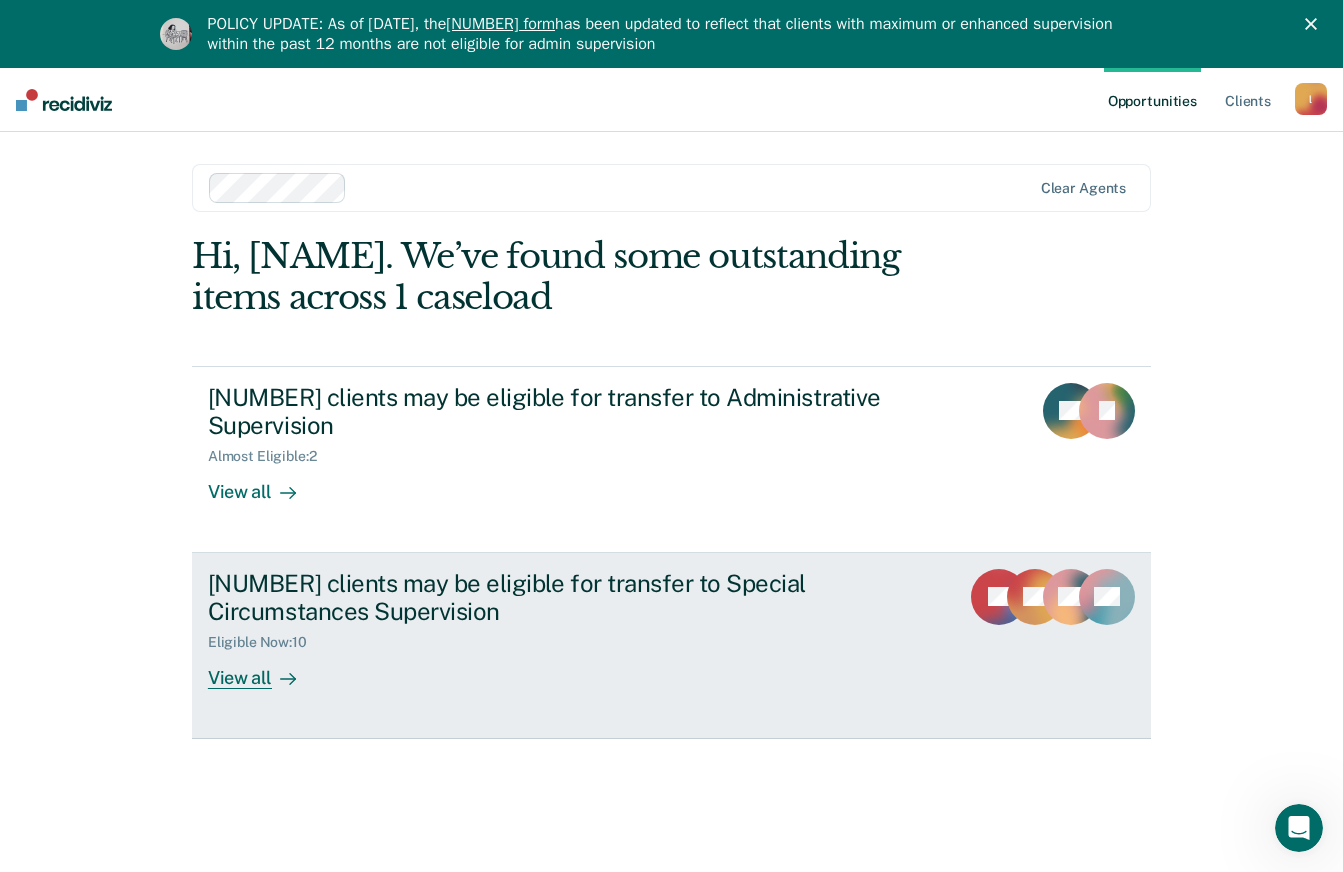 click on "View all" at bounding box center (264, 670) 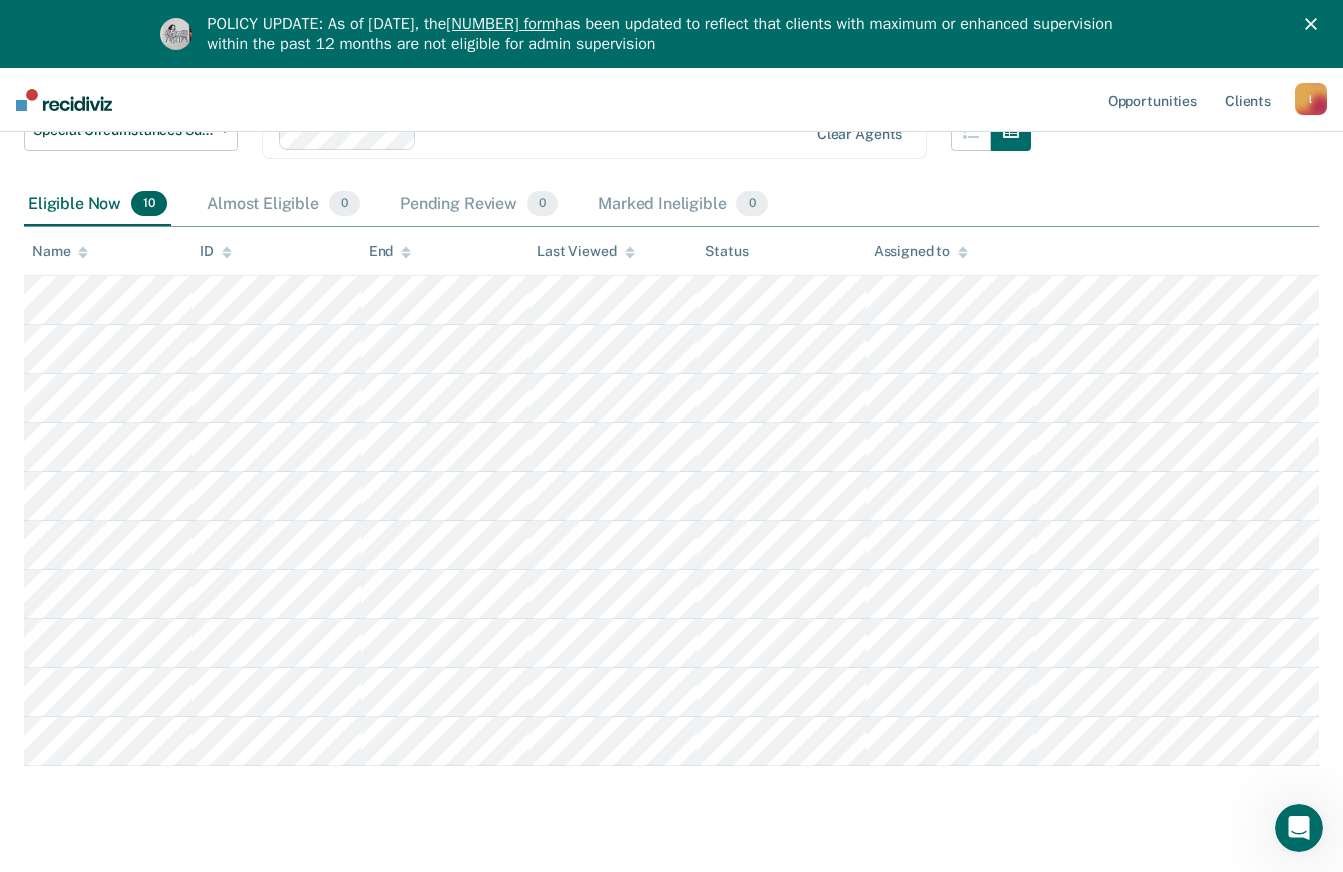 scroll, scrollTop: 300, scrollLeft: 0, axis: vertical 